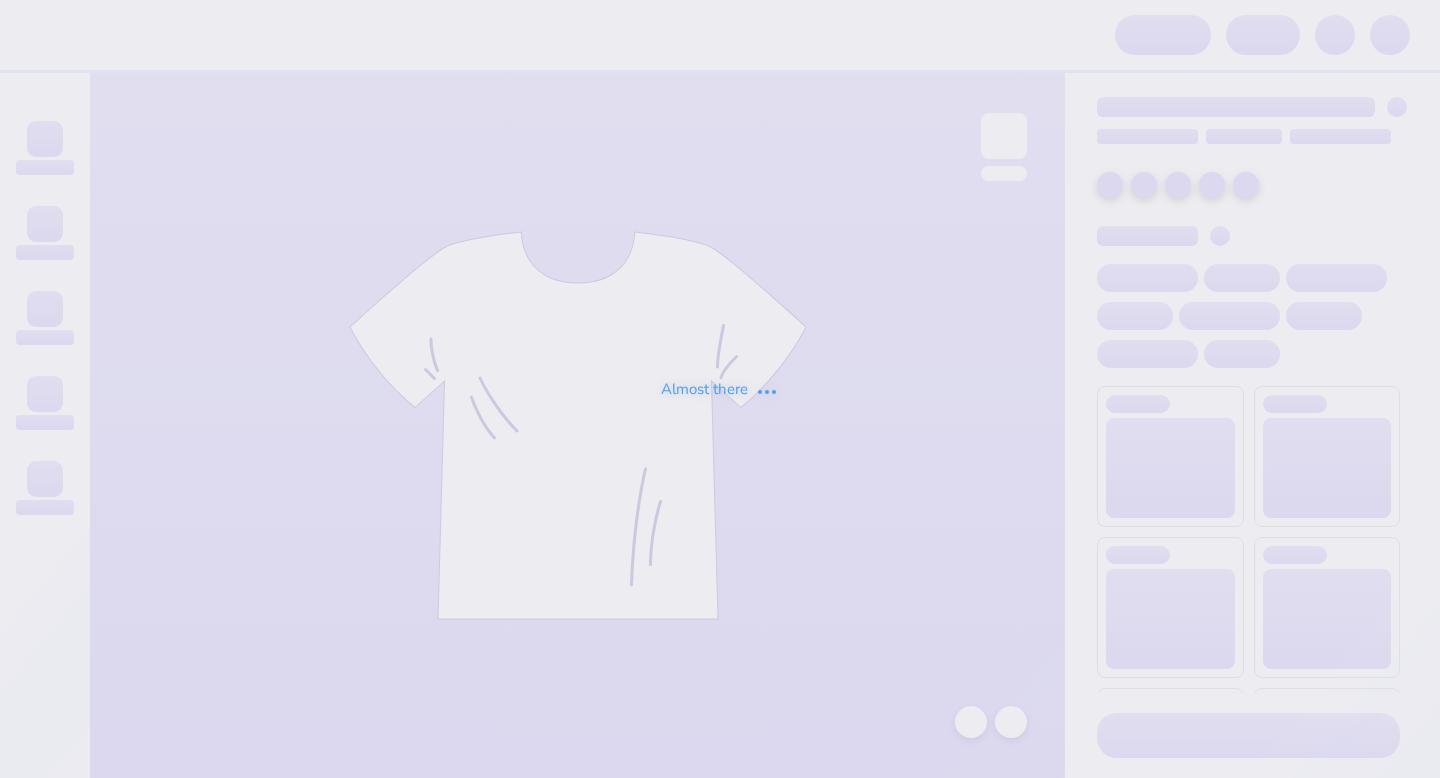 scroll, scrollTop: 0, scrollLeft: 0, axis: both 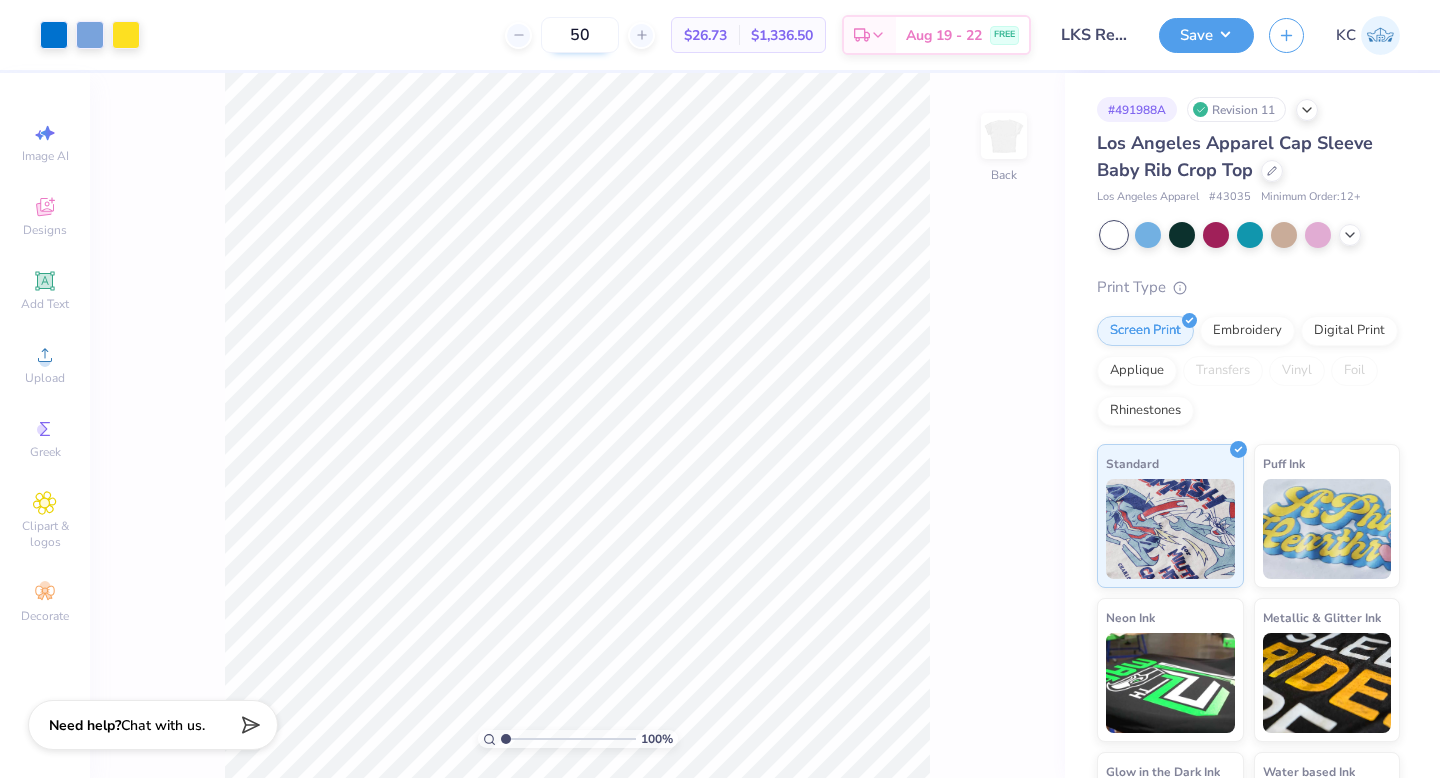 click on "50" at bounding box center [580, 35] 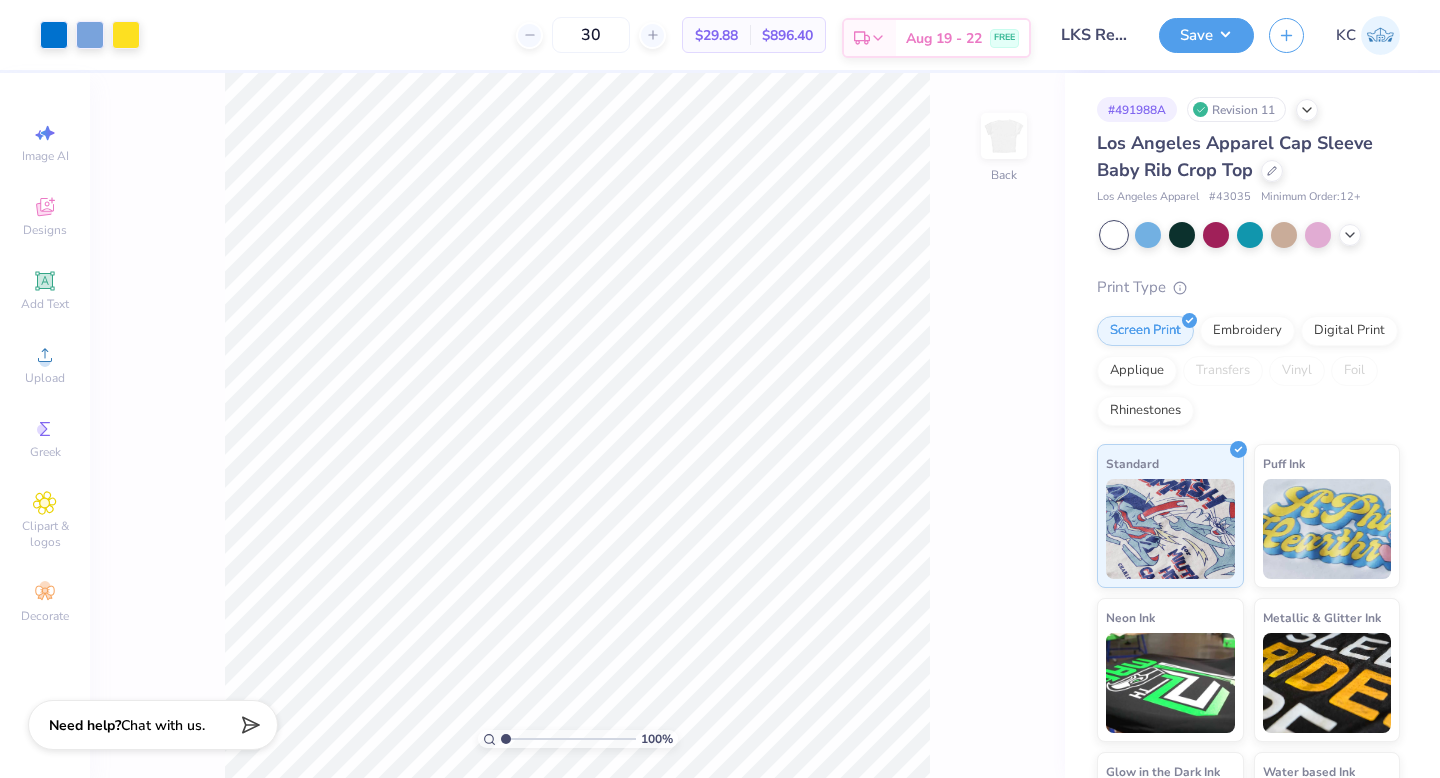 type on "3" 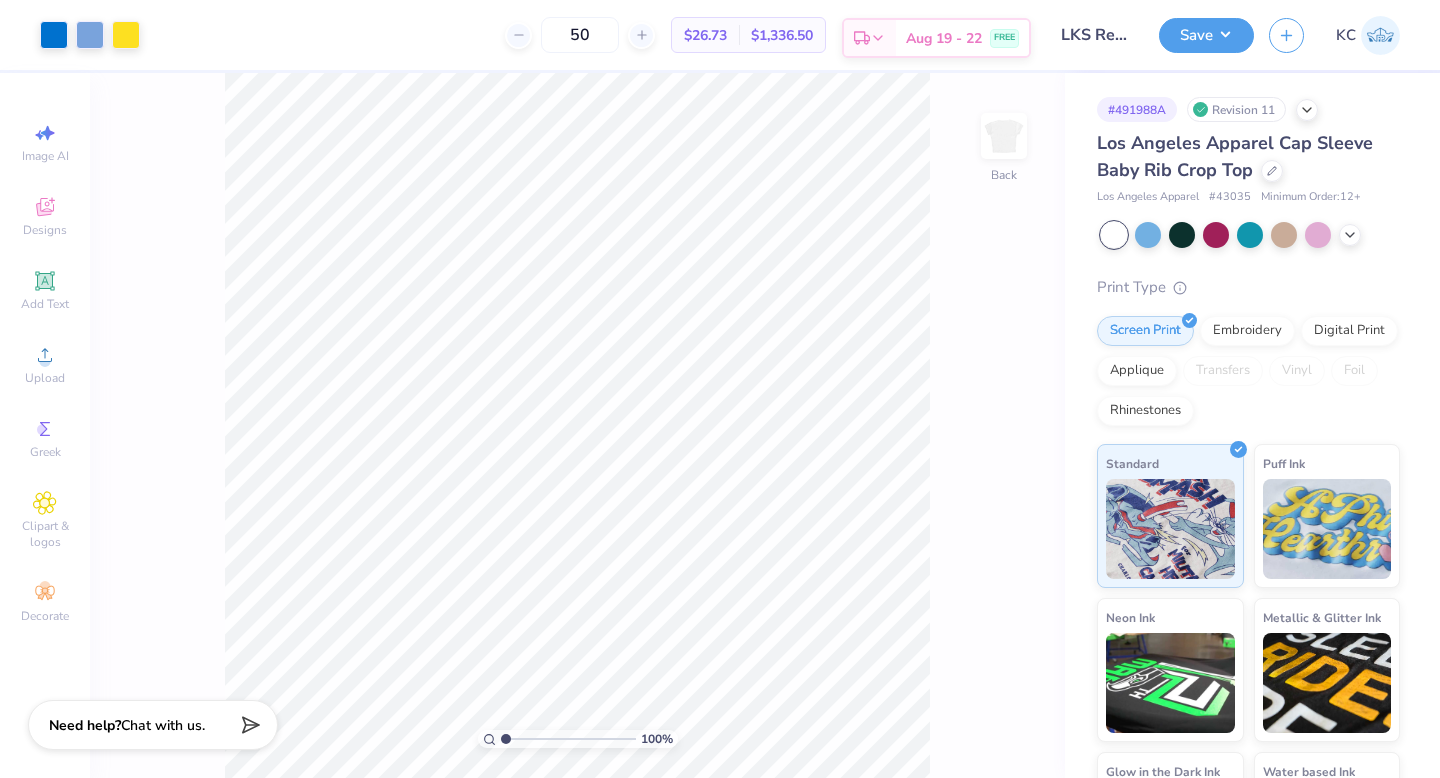 type on "5" 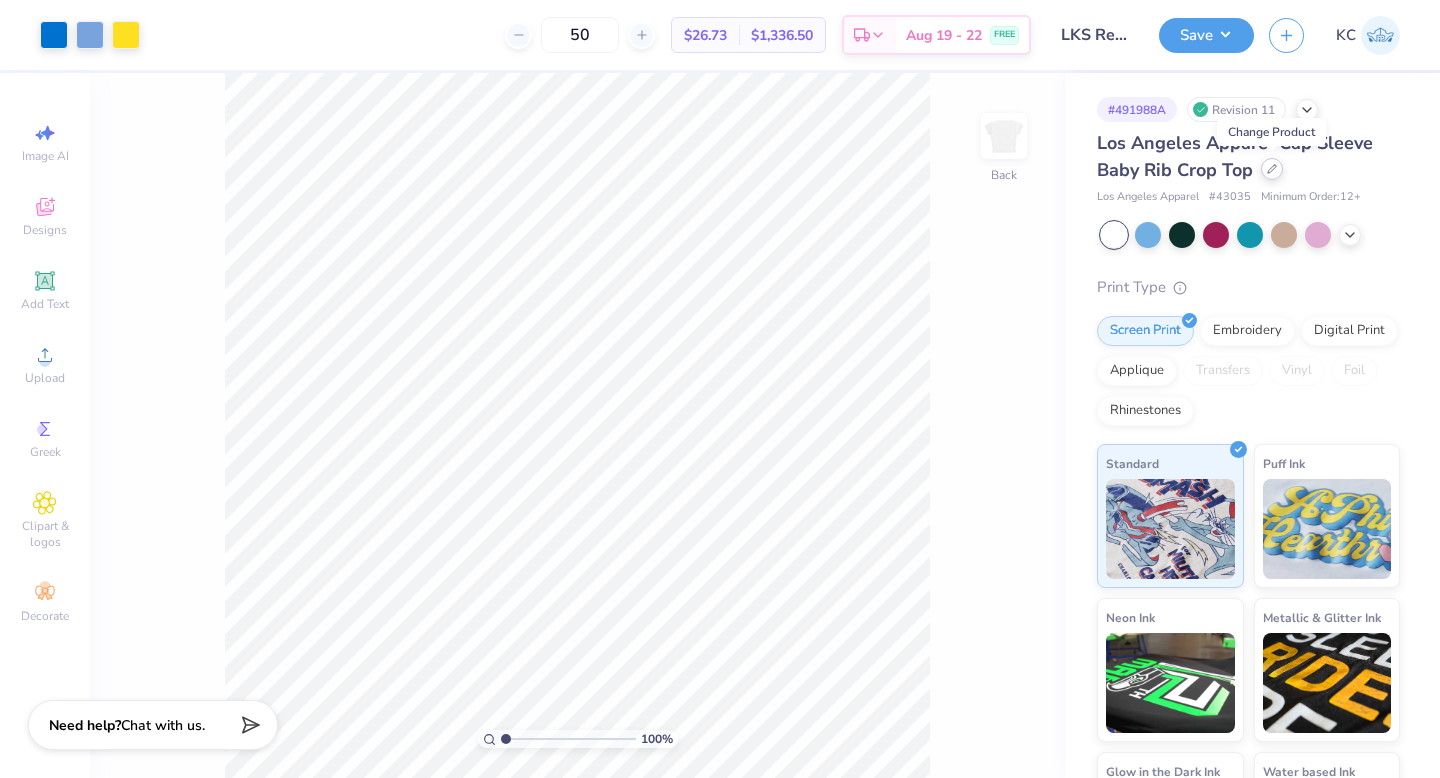 click at bounding box center (1272, 169) 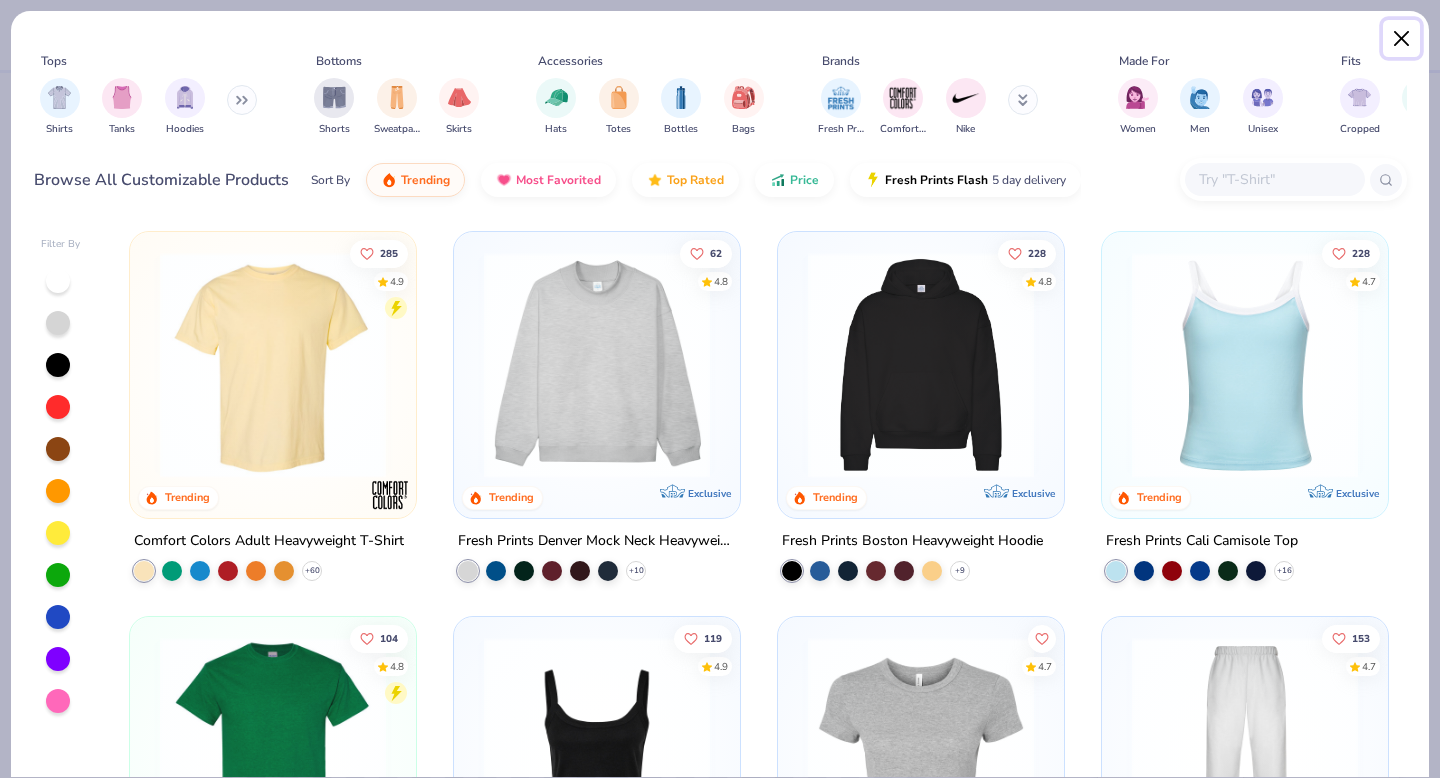 click at bounding box center [1402, 39] 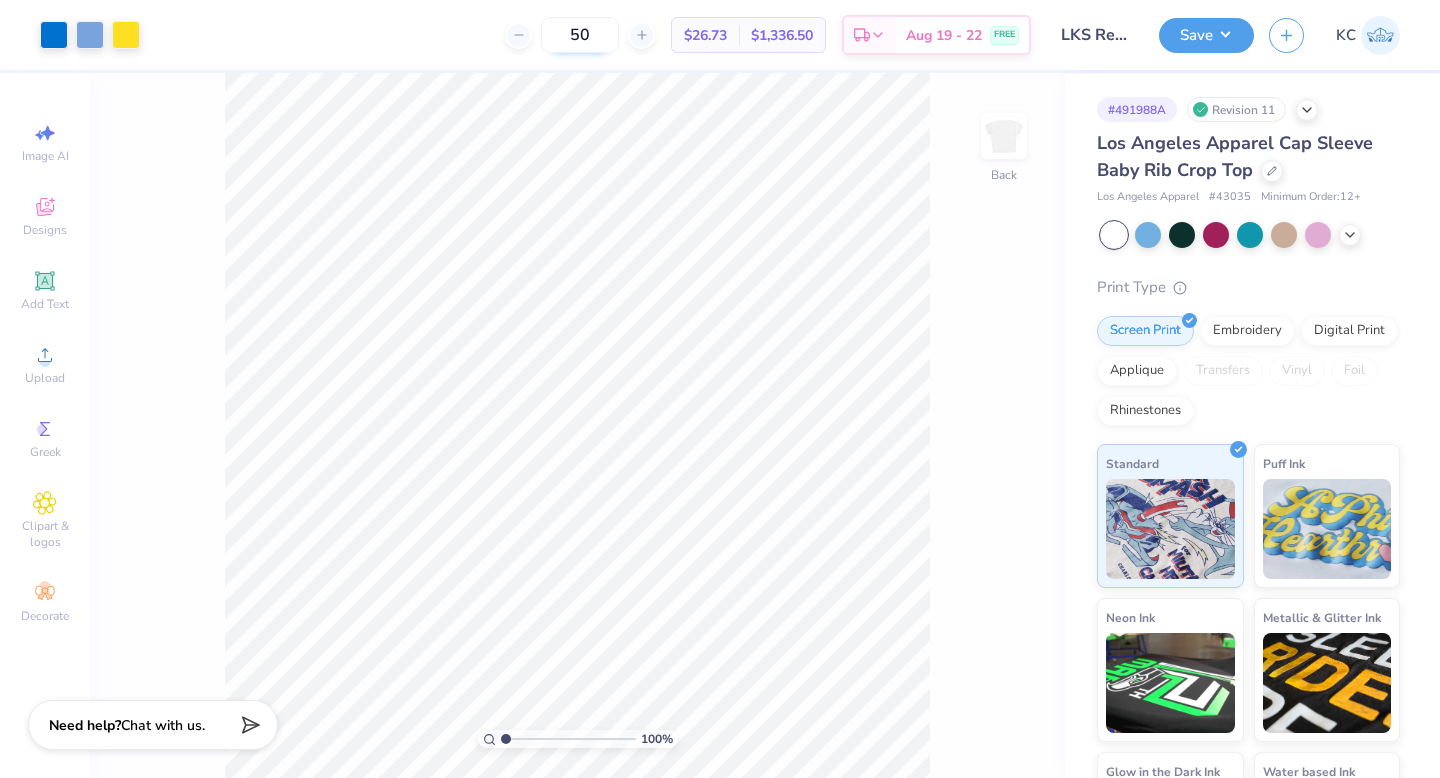 click on "50" at bounding box center [580, 35] 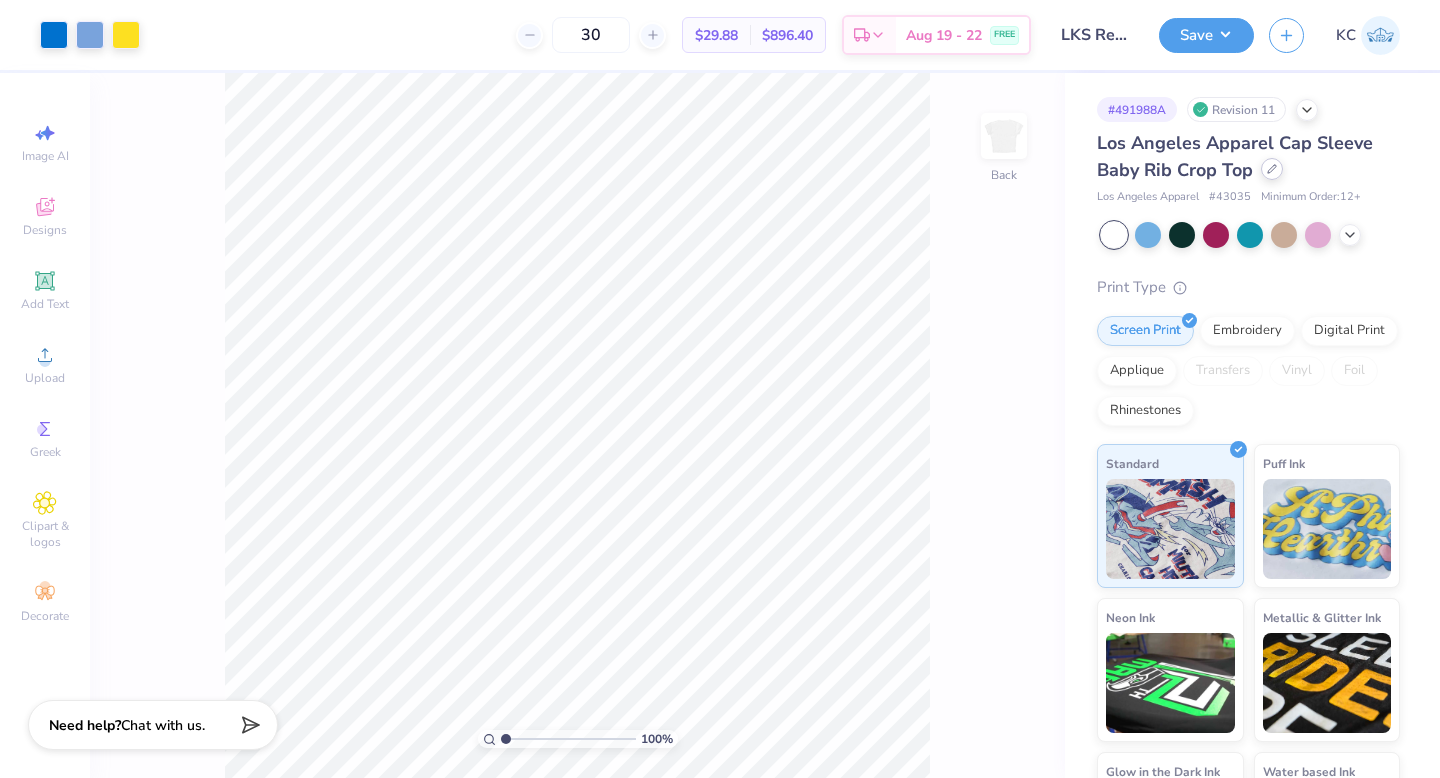 type on "30" 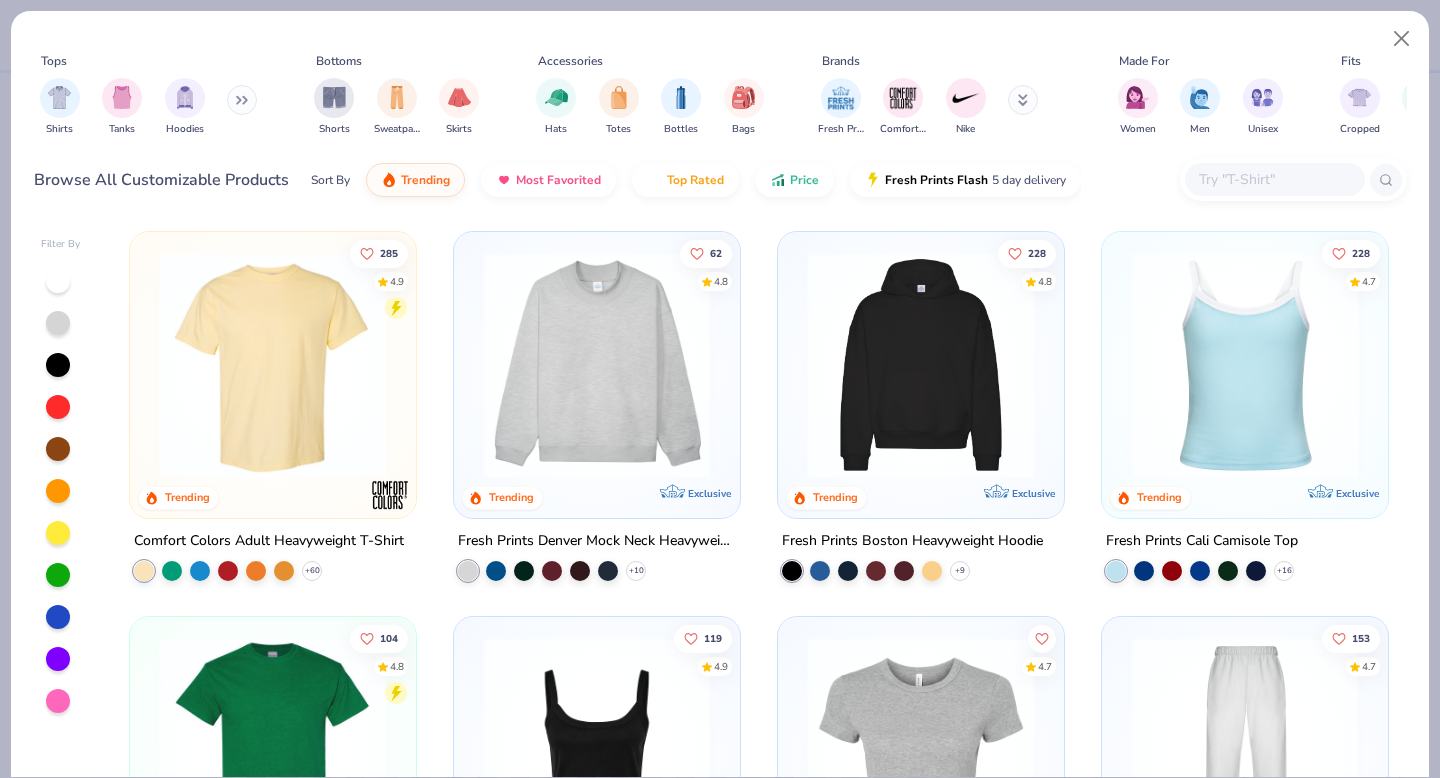 click at bounding box center [1274, 179] 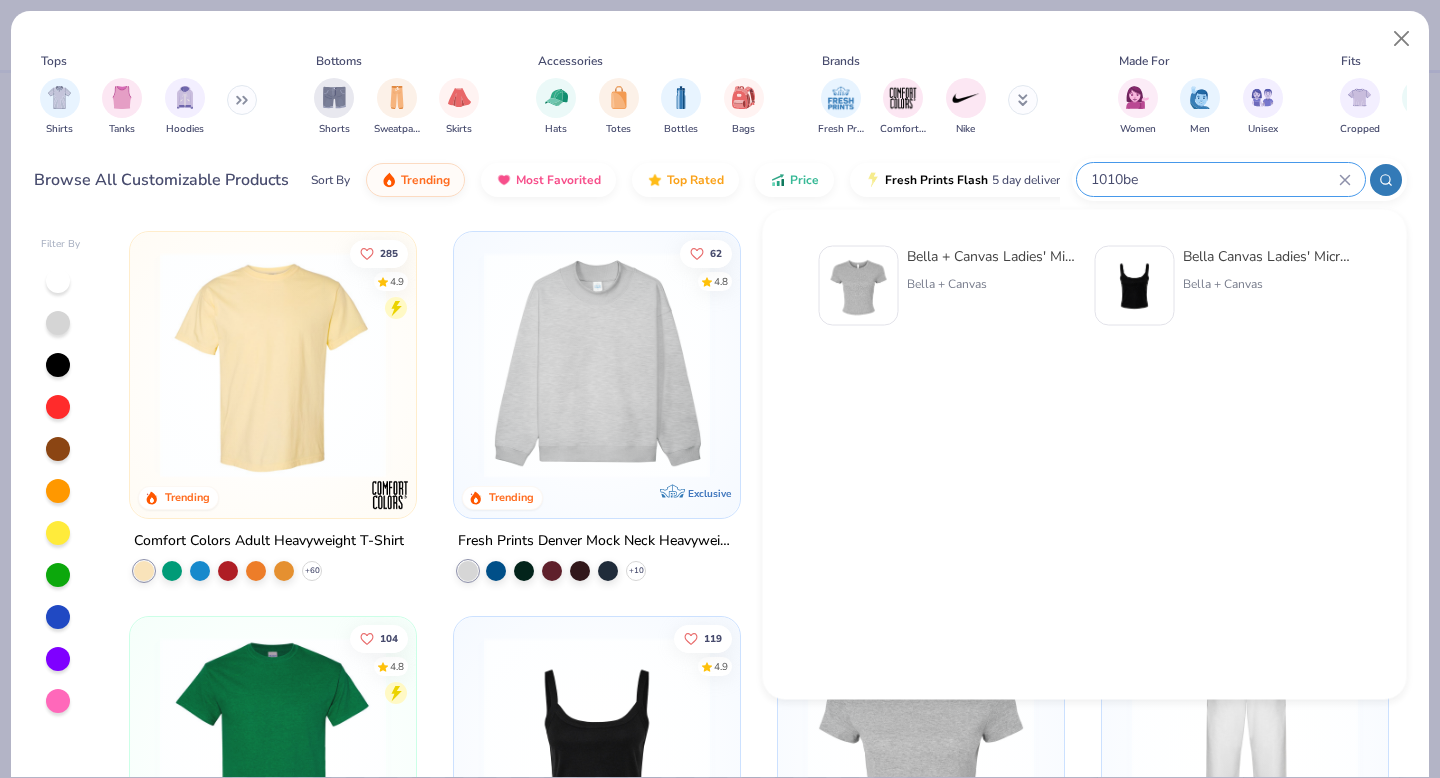 type on "1010be" 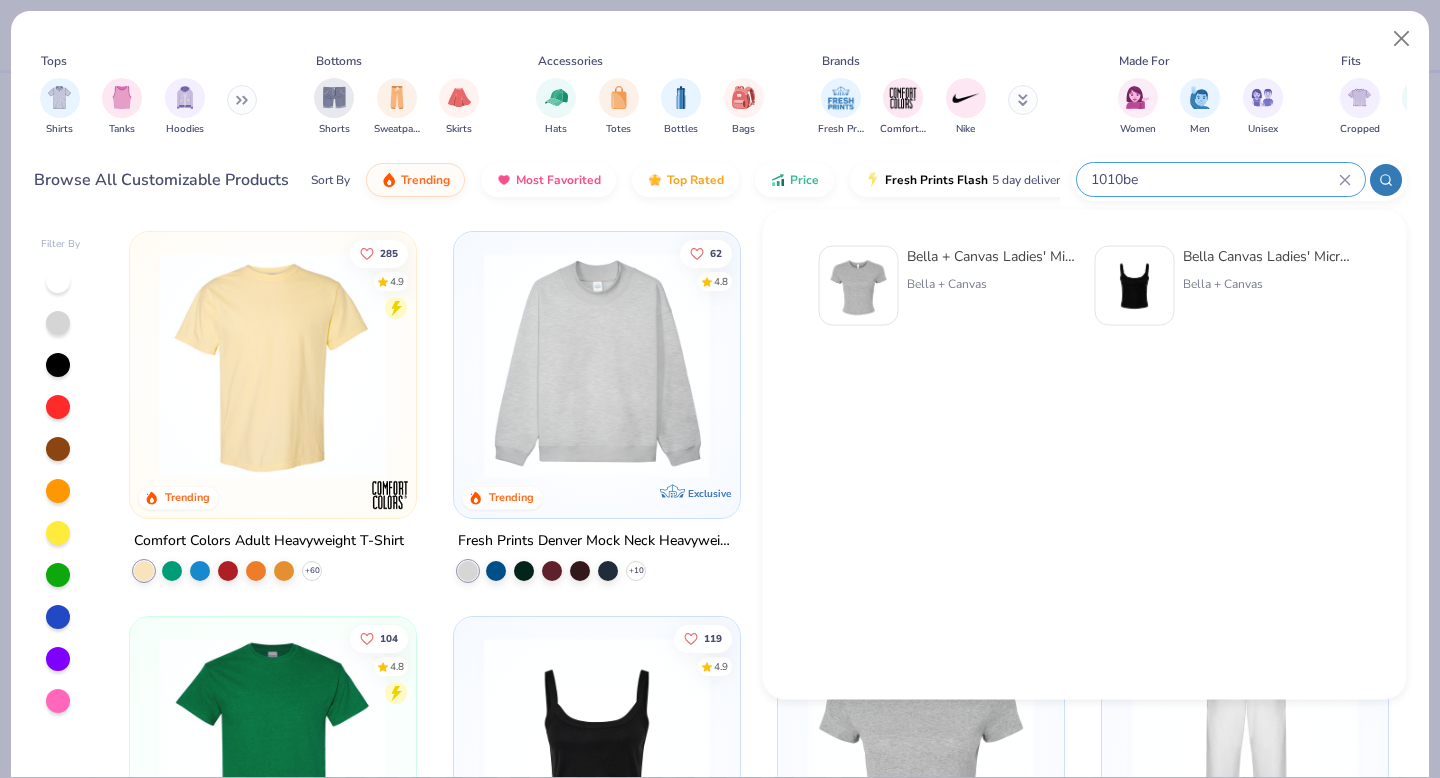 click on "Bella + Canvas Ladies' Micro Ribbed Baby Tee" at bounding box center (991, 256) 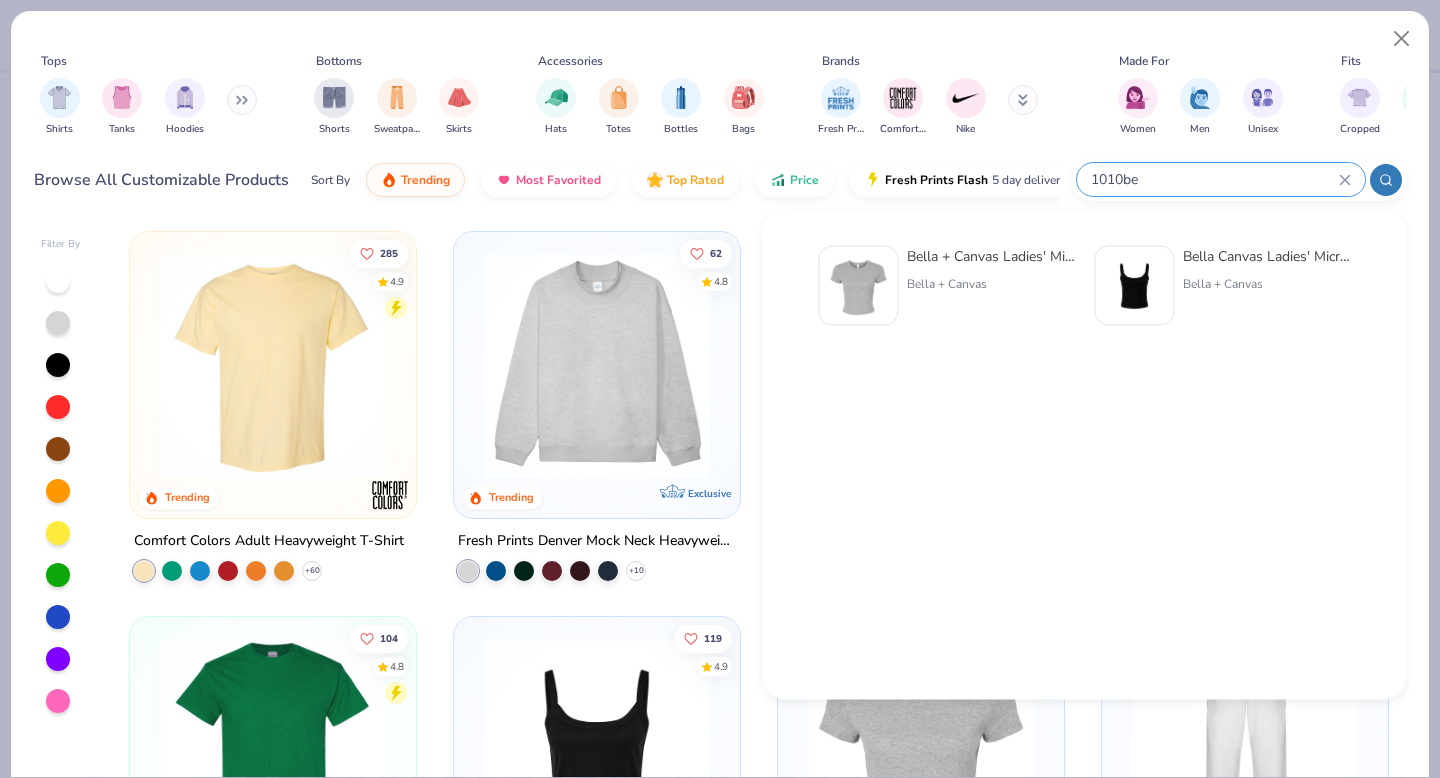 type 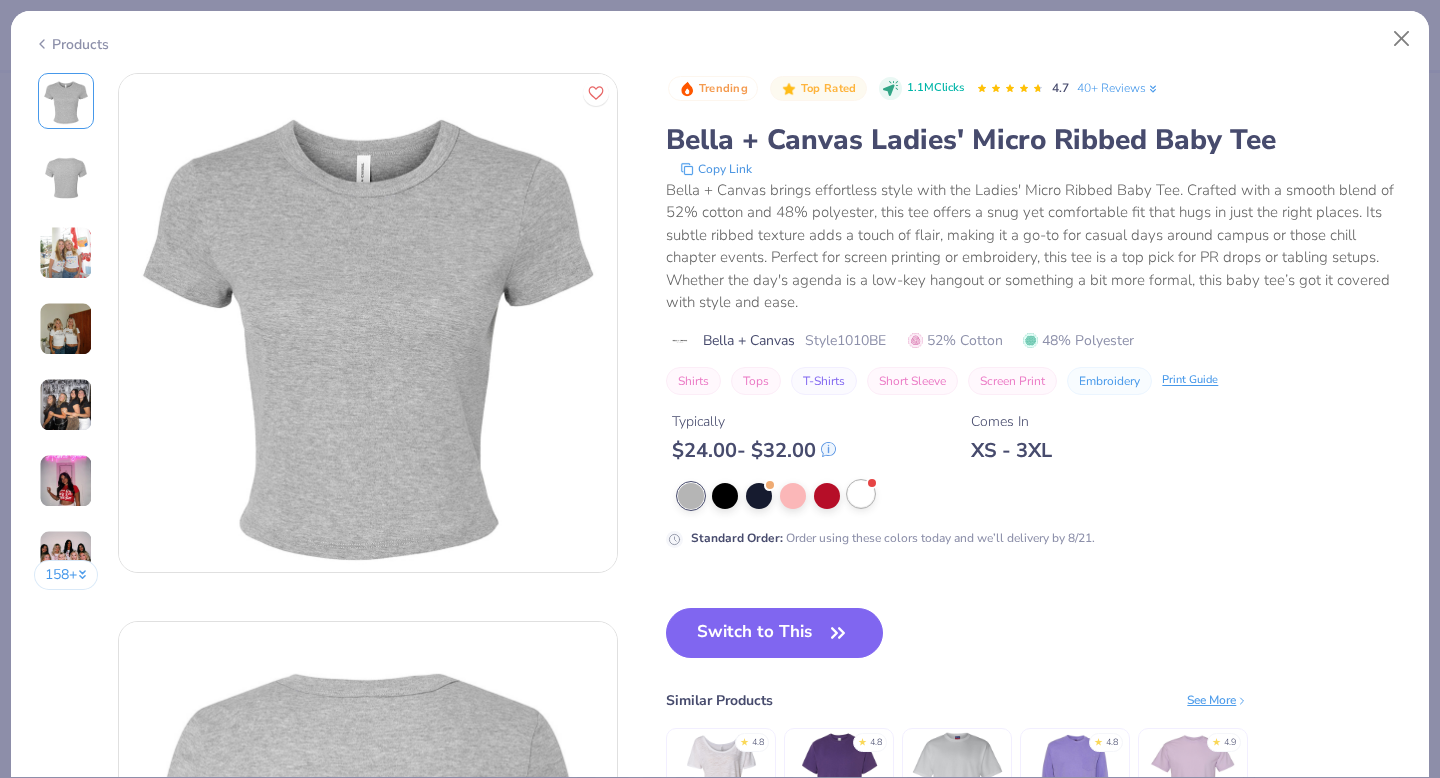 click at bounding box center (861, 494) 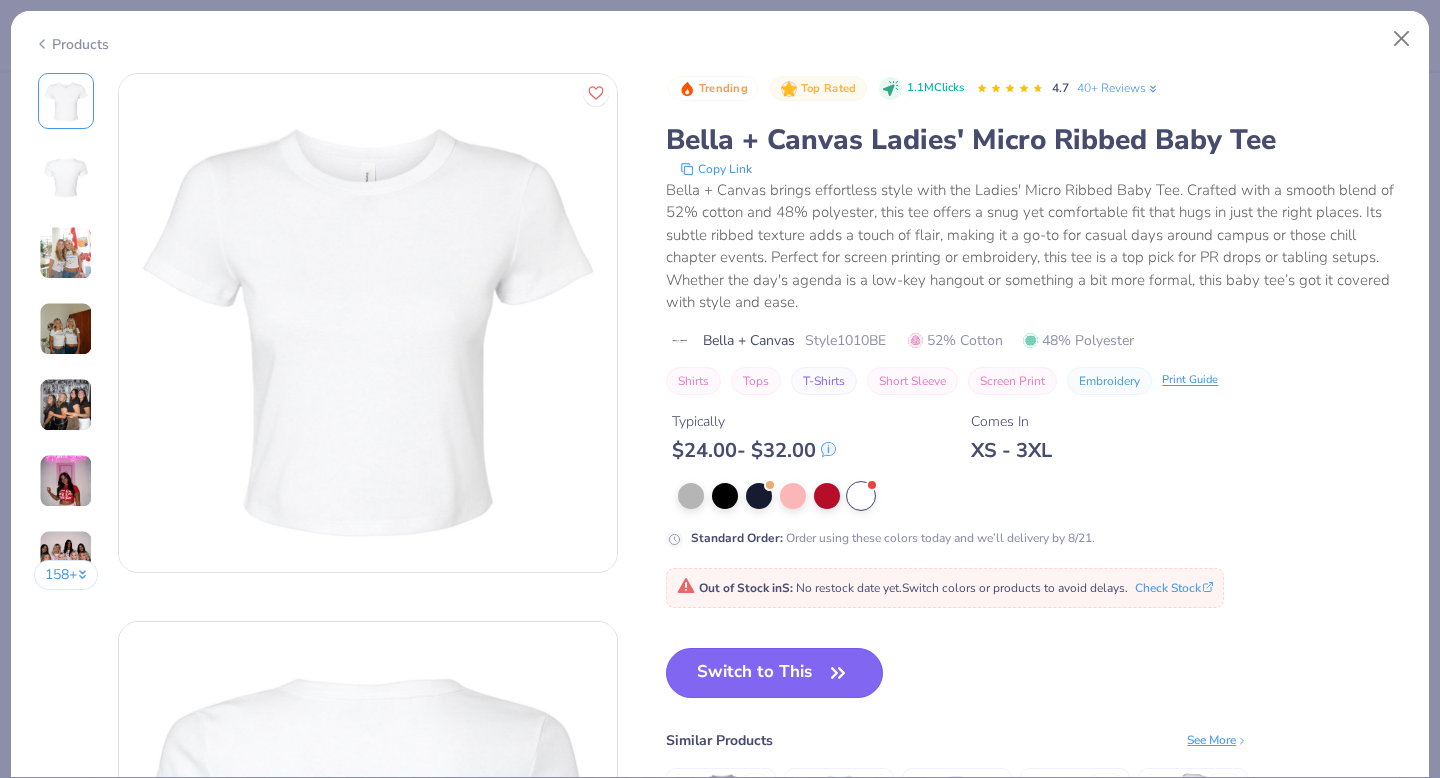 click on "Switch to This" at bounding box center (774, 673) 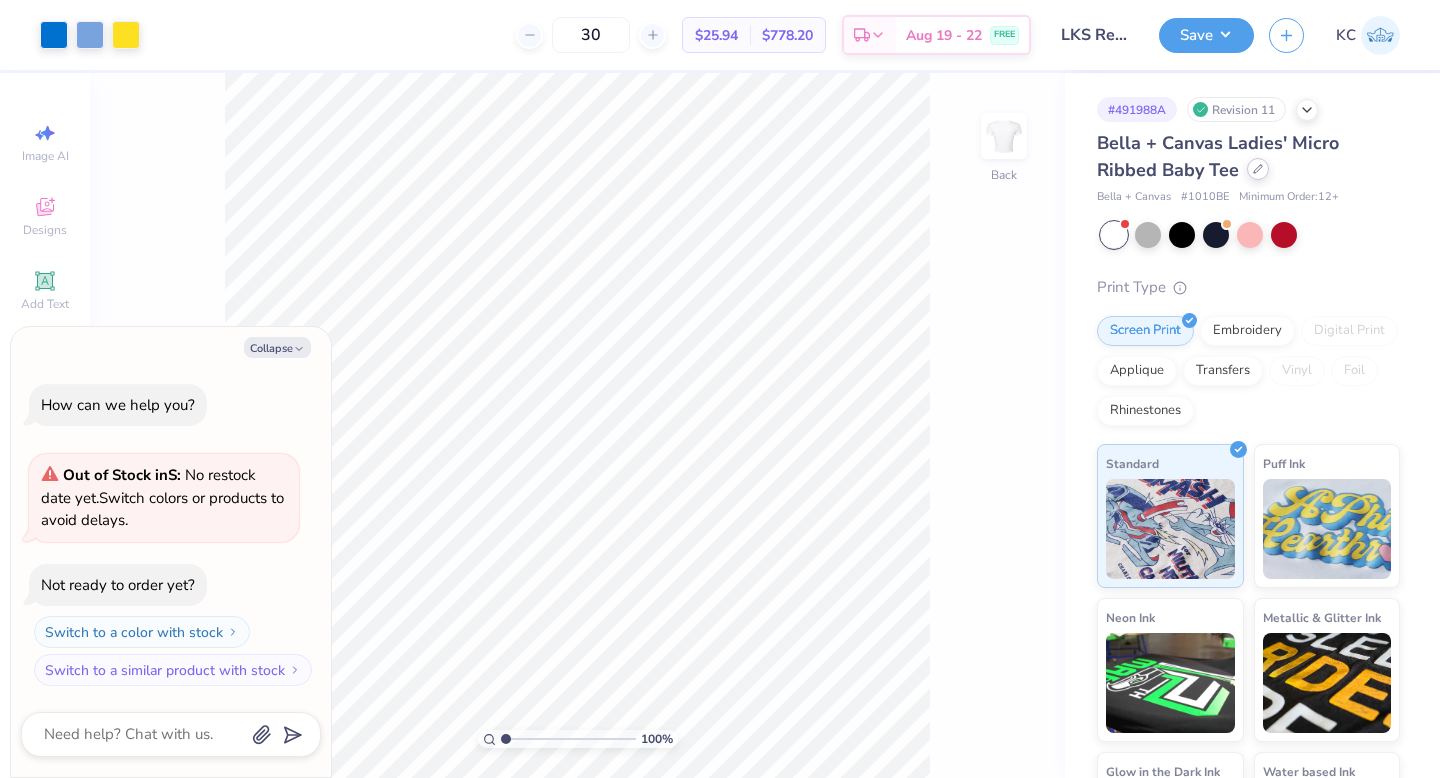 click 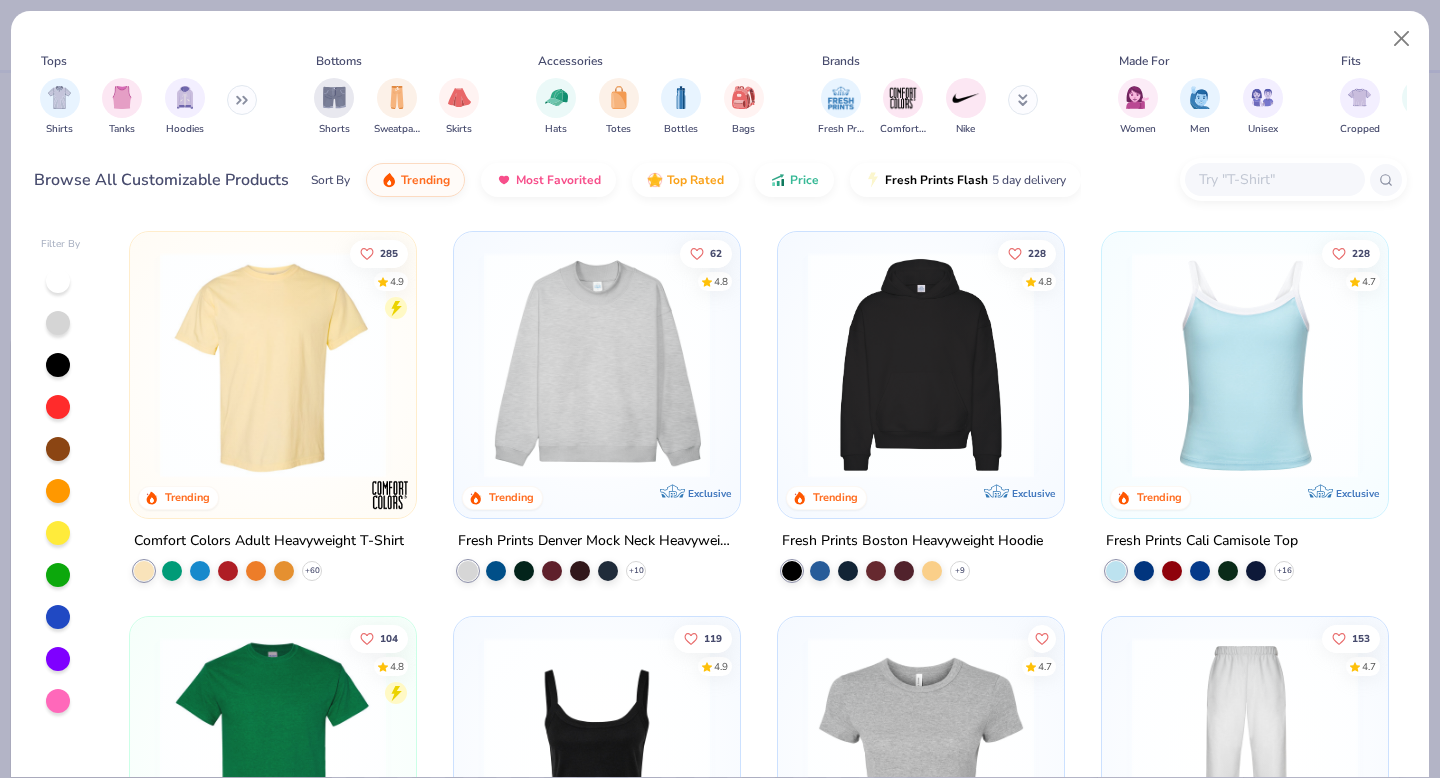 click at bounding box center (1274, 179) 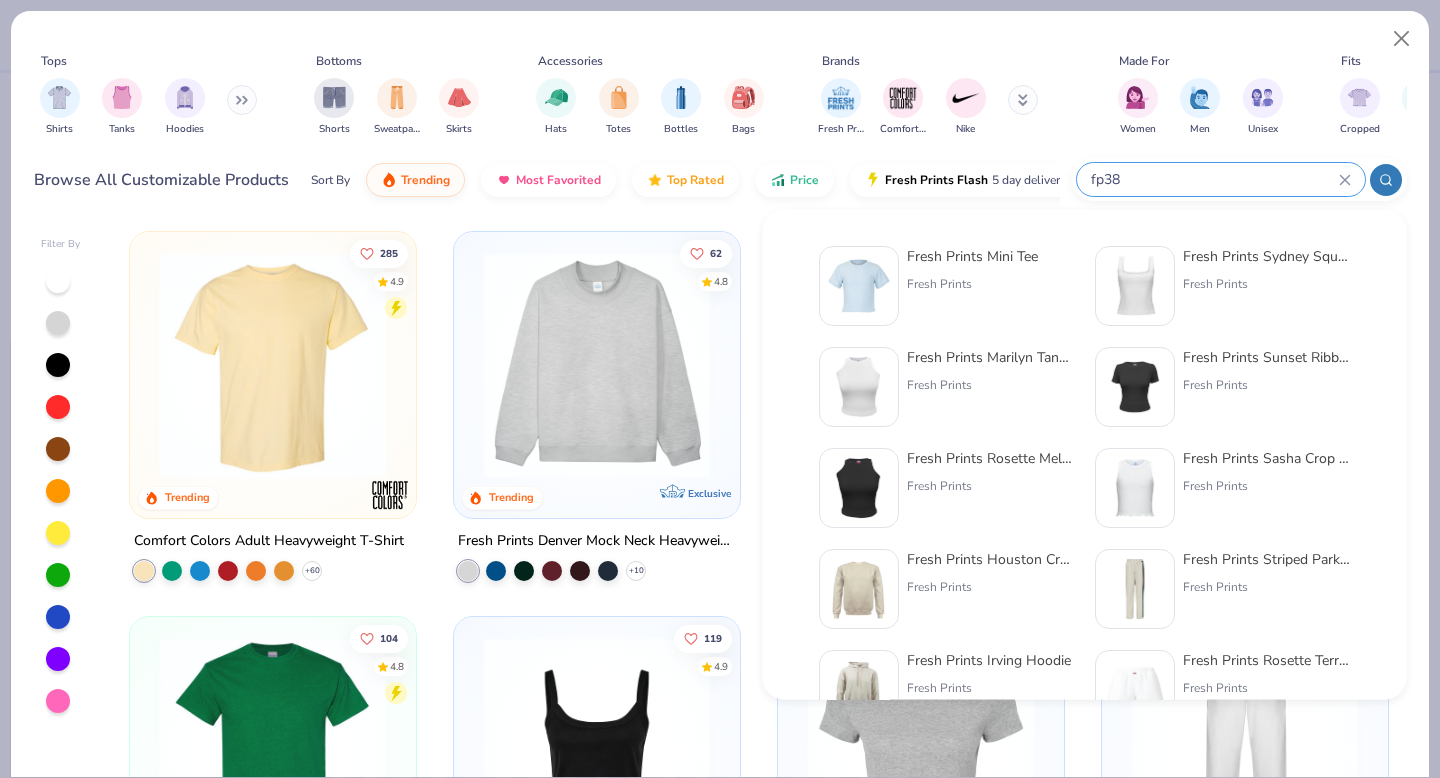 type on "fp38" 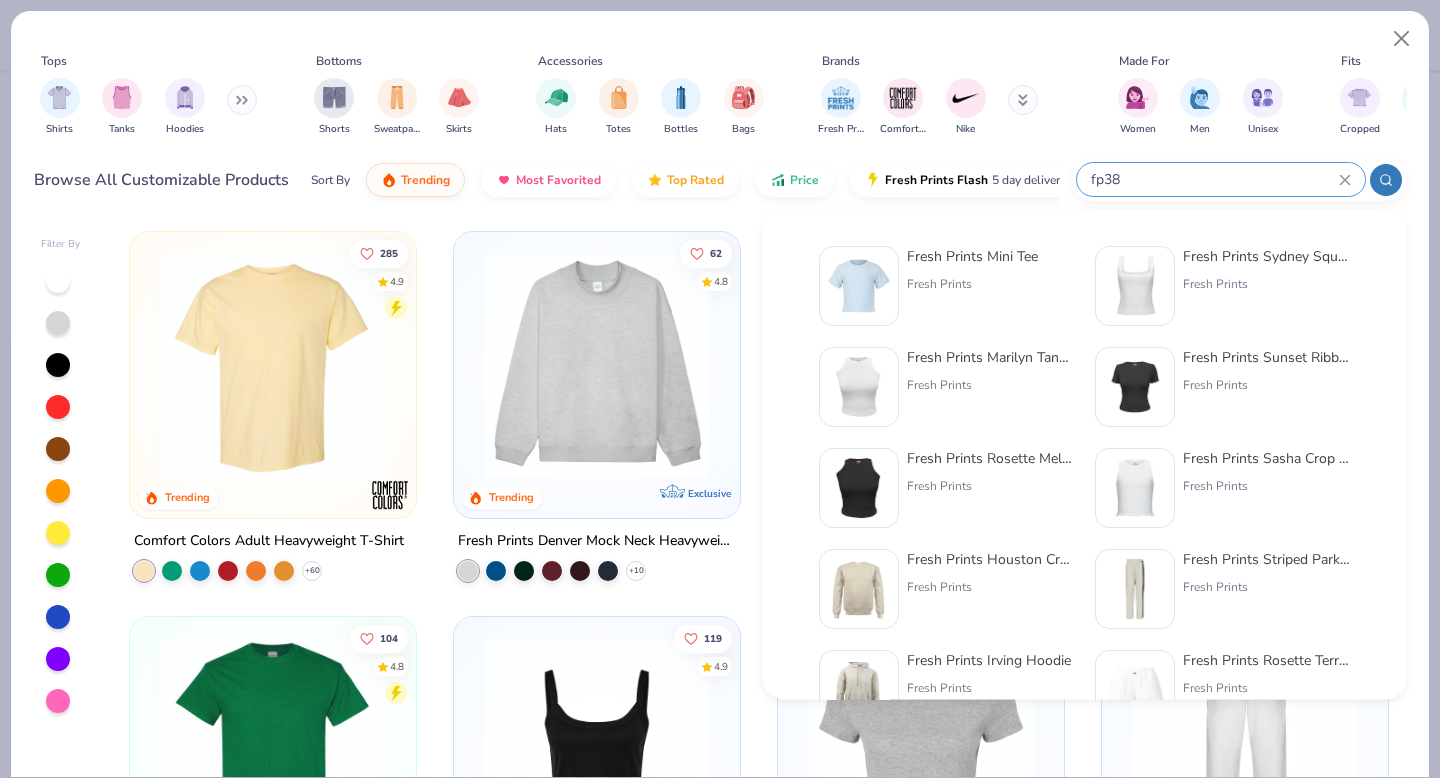 click on "Fresh Prints Mini Tee Fresh Prints" at bounding box center [972, 286] 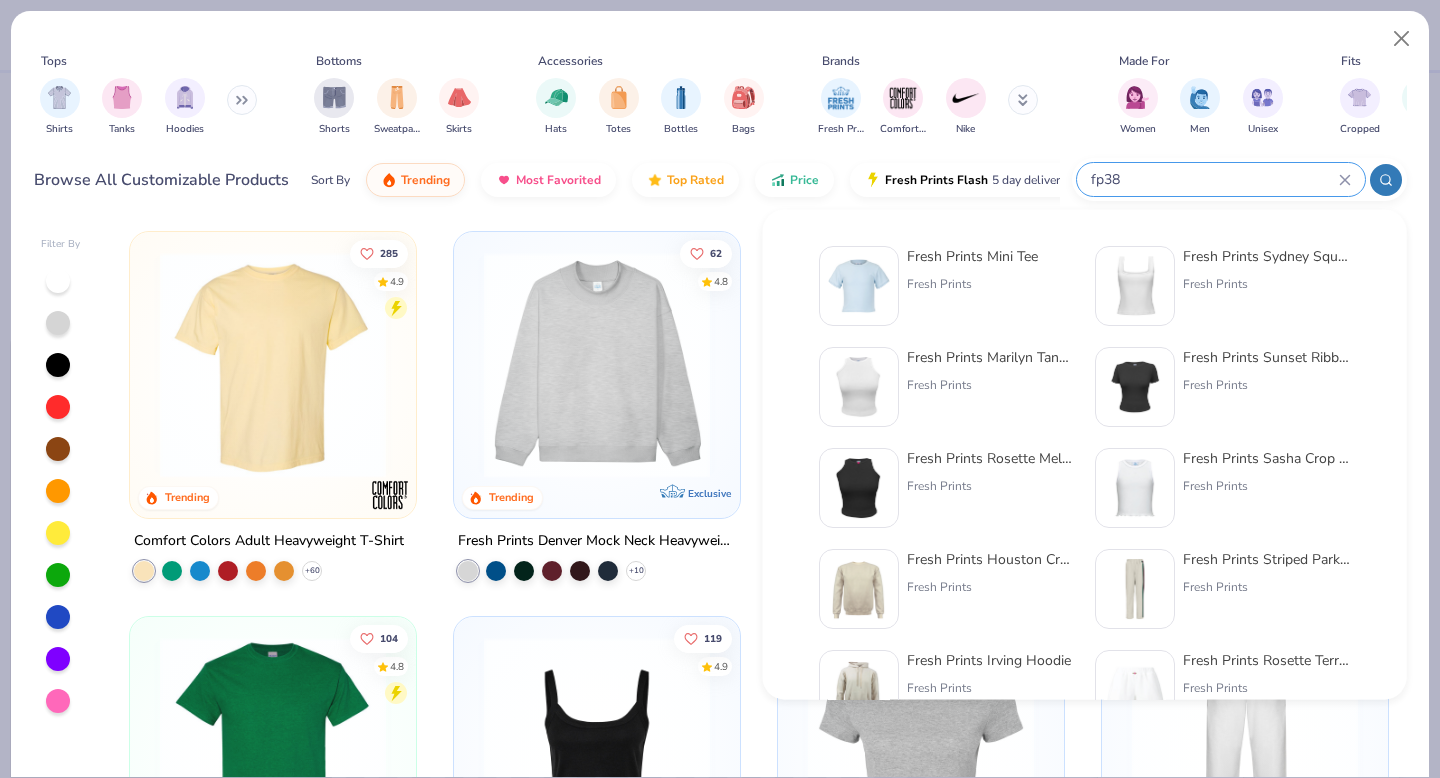 type 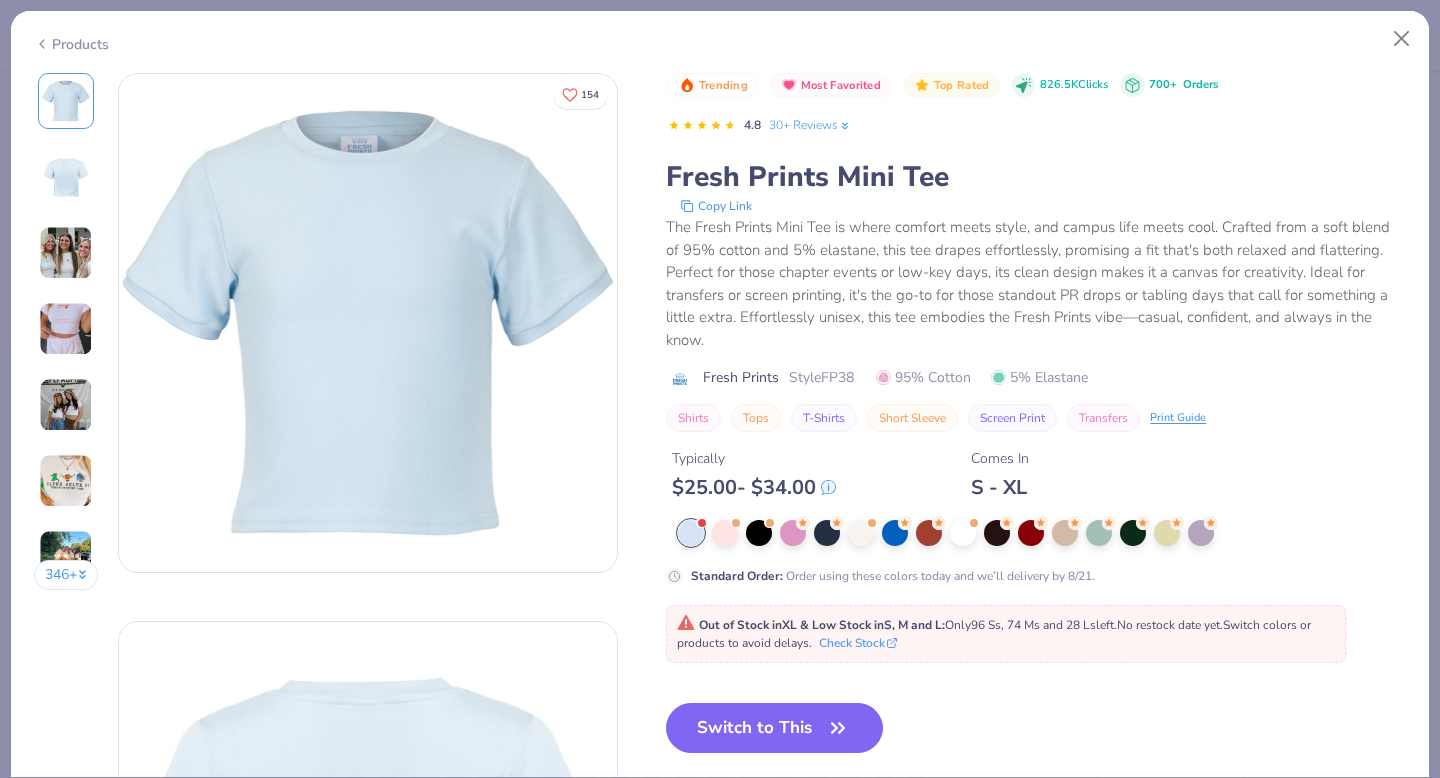 click on "Typically   $ 25.00  - $ 34.00   Comes In S - XL" at bounding box center [1036, 466] 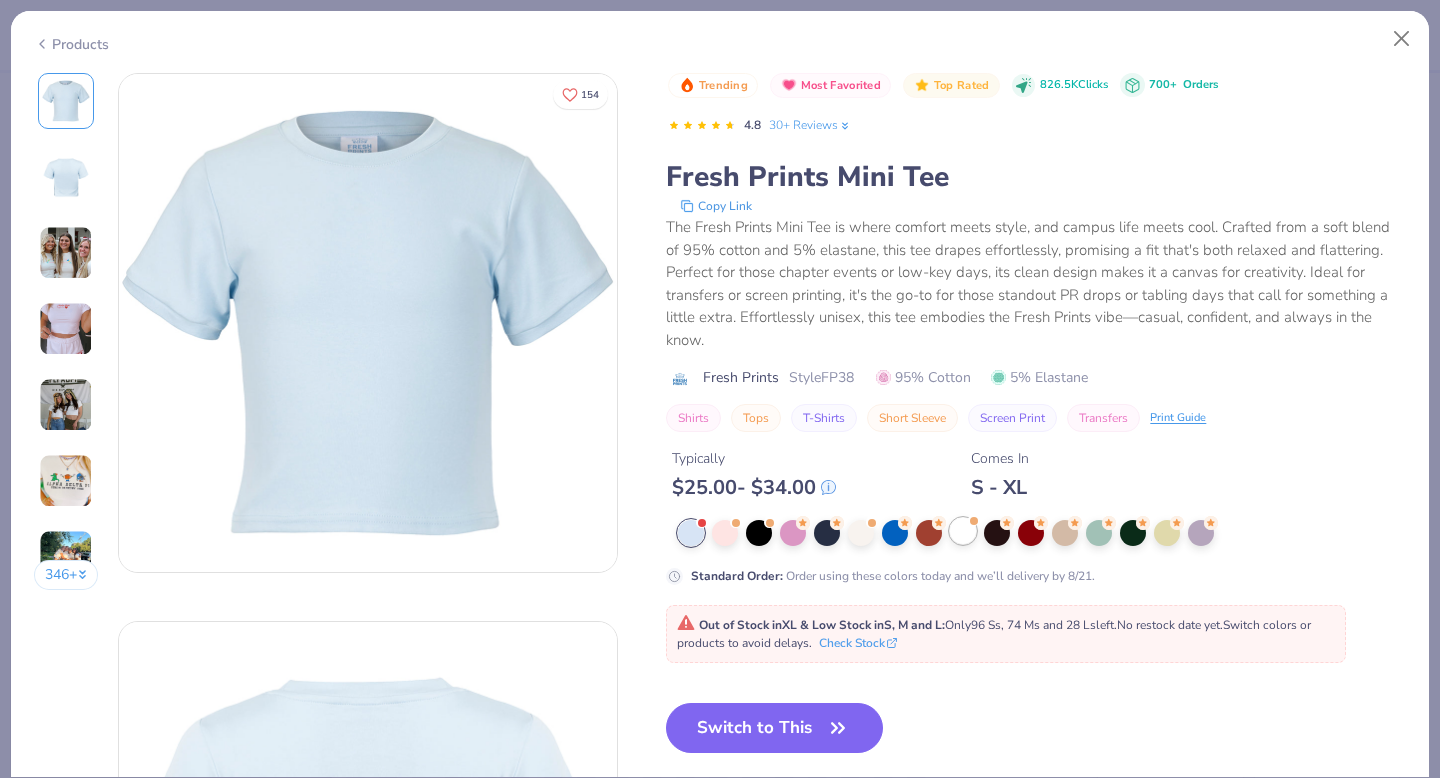 click at bounding box center (963, 531) 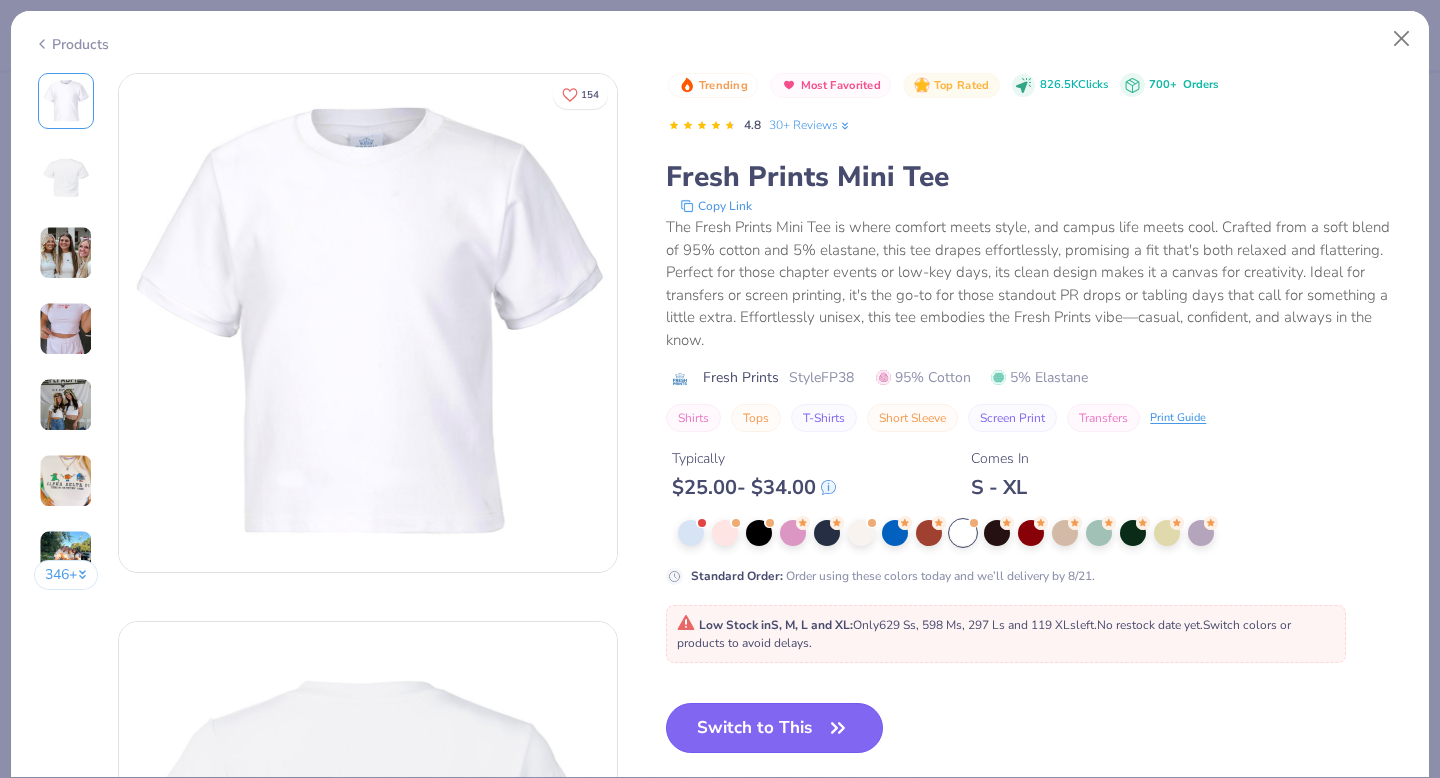 click on "Switch to This" at bounding box center [774, 728] 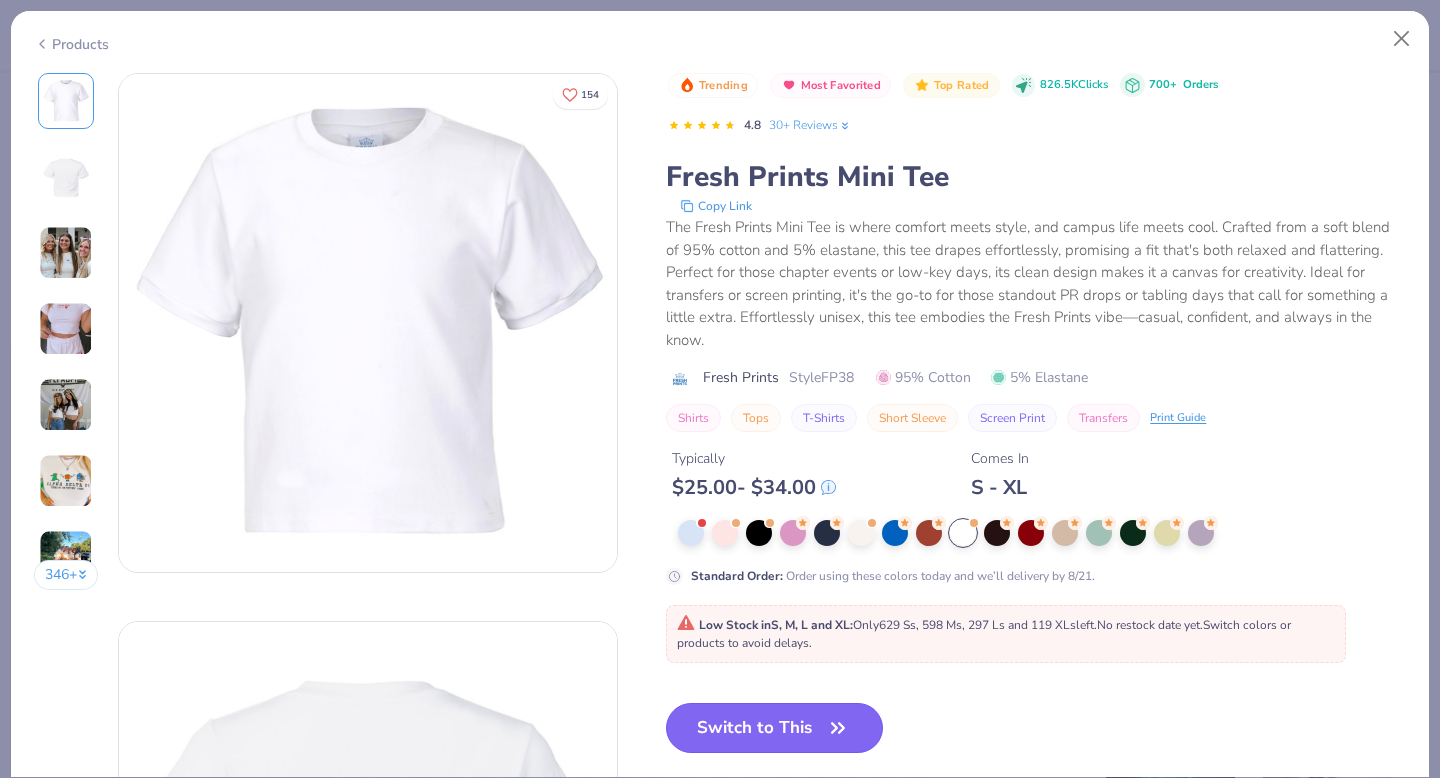 type on "x" 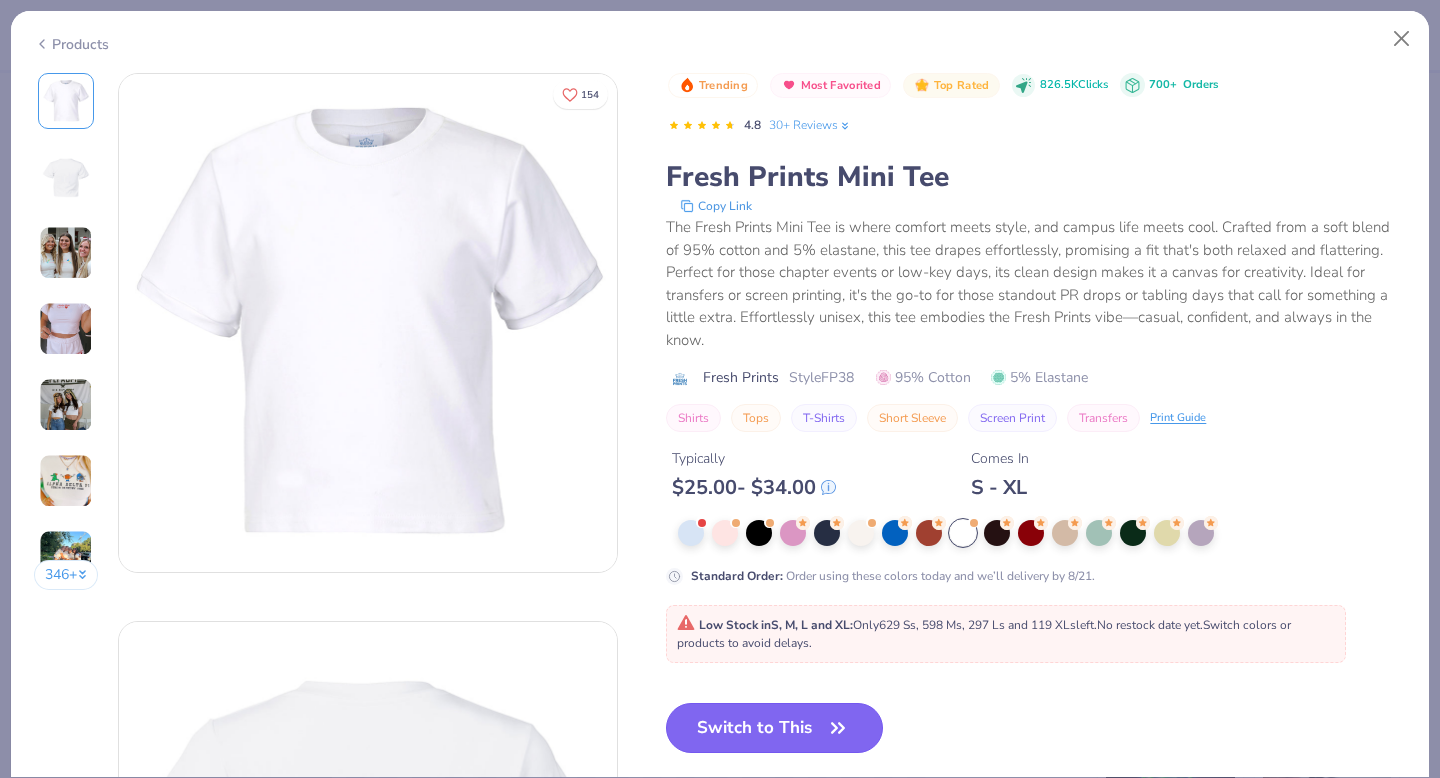 type on "50" 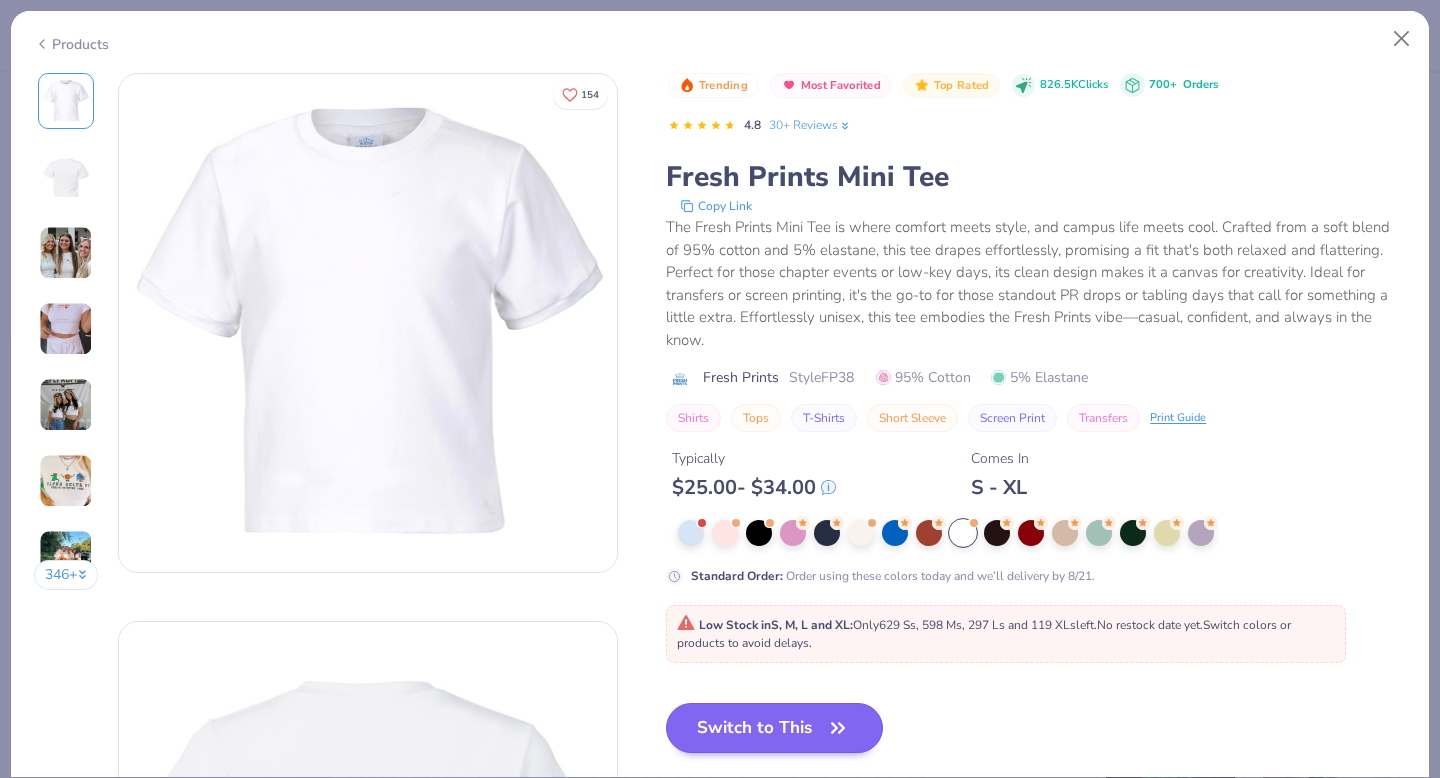 type on "x" 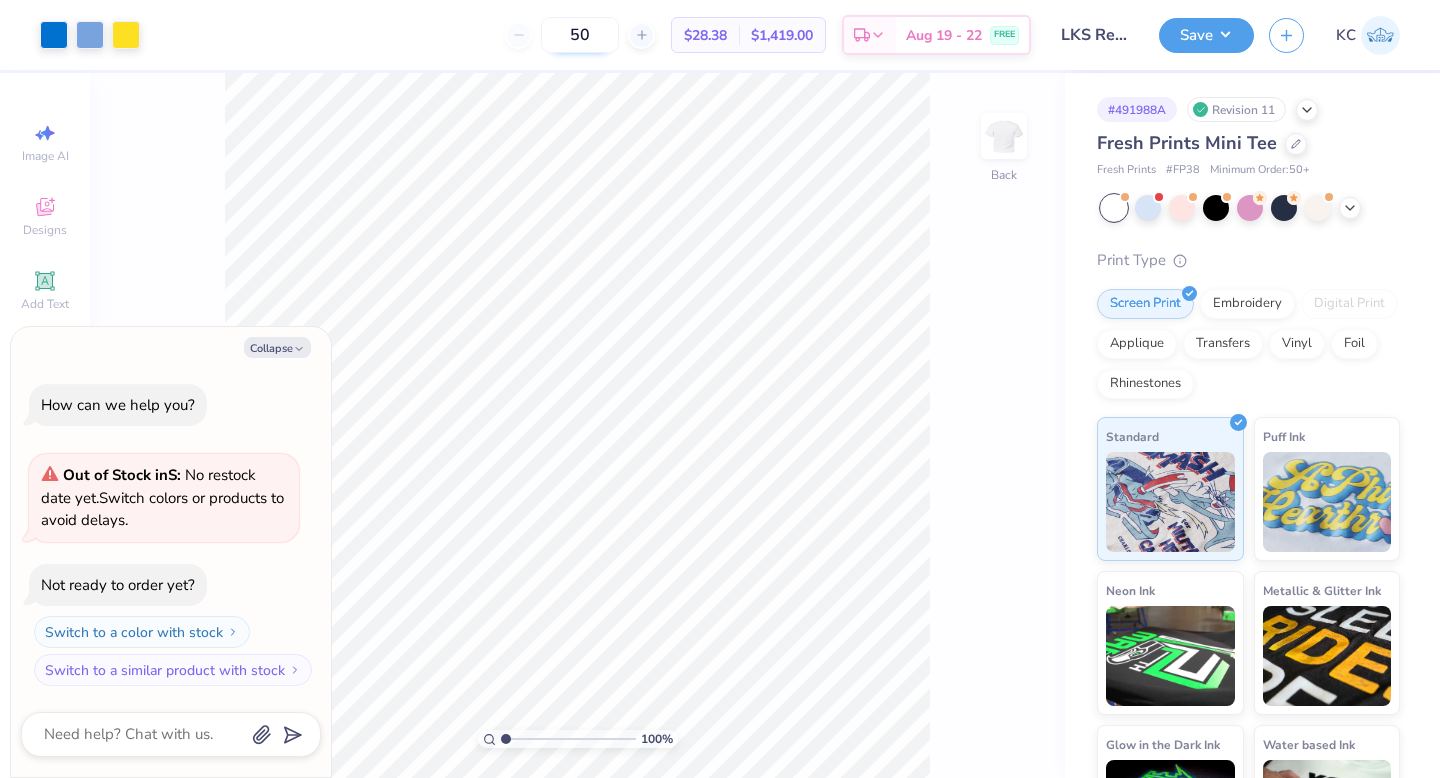 click on "50" at bounding box center (580, 35) 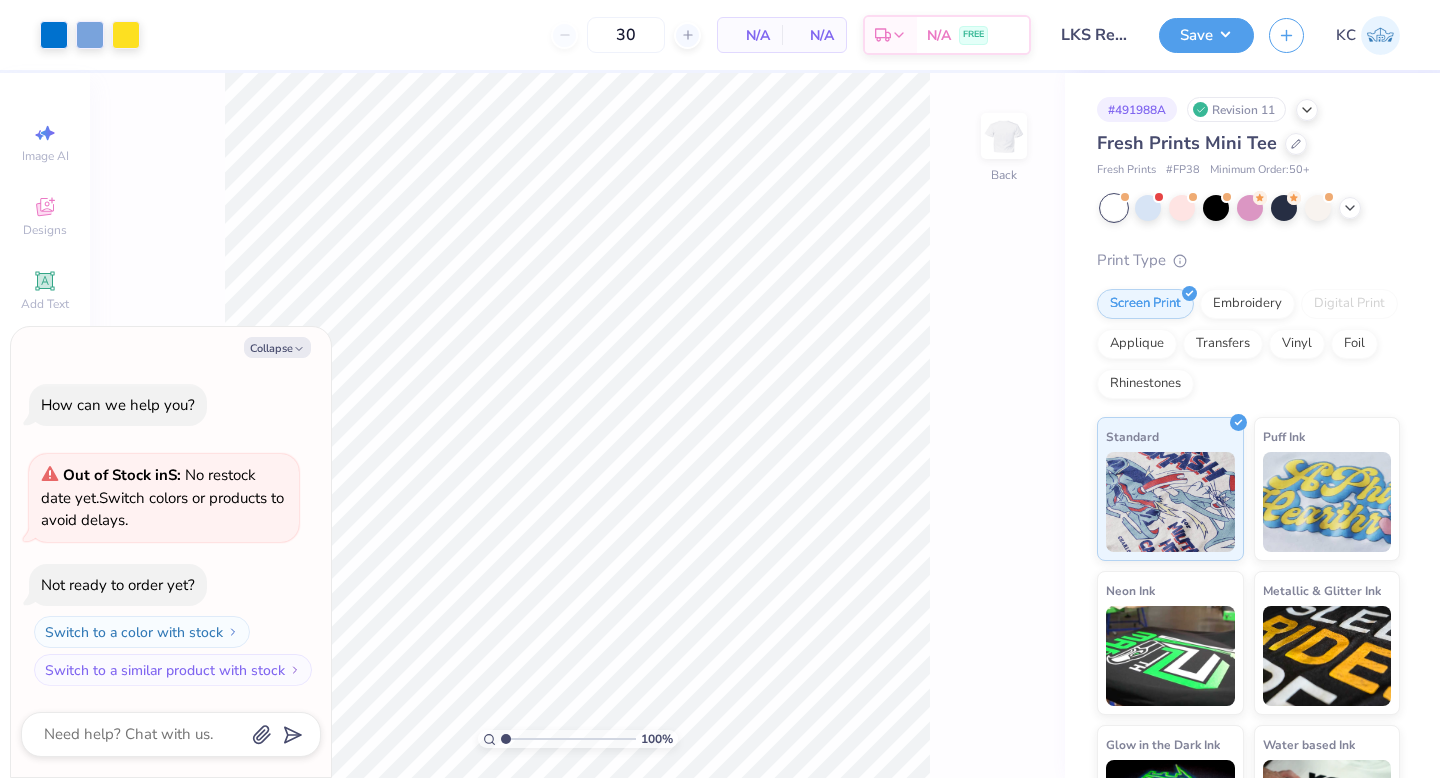 type on "50" 